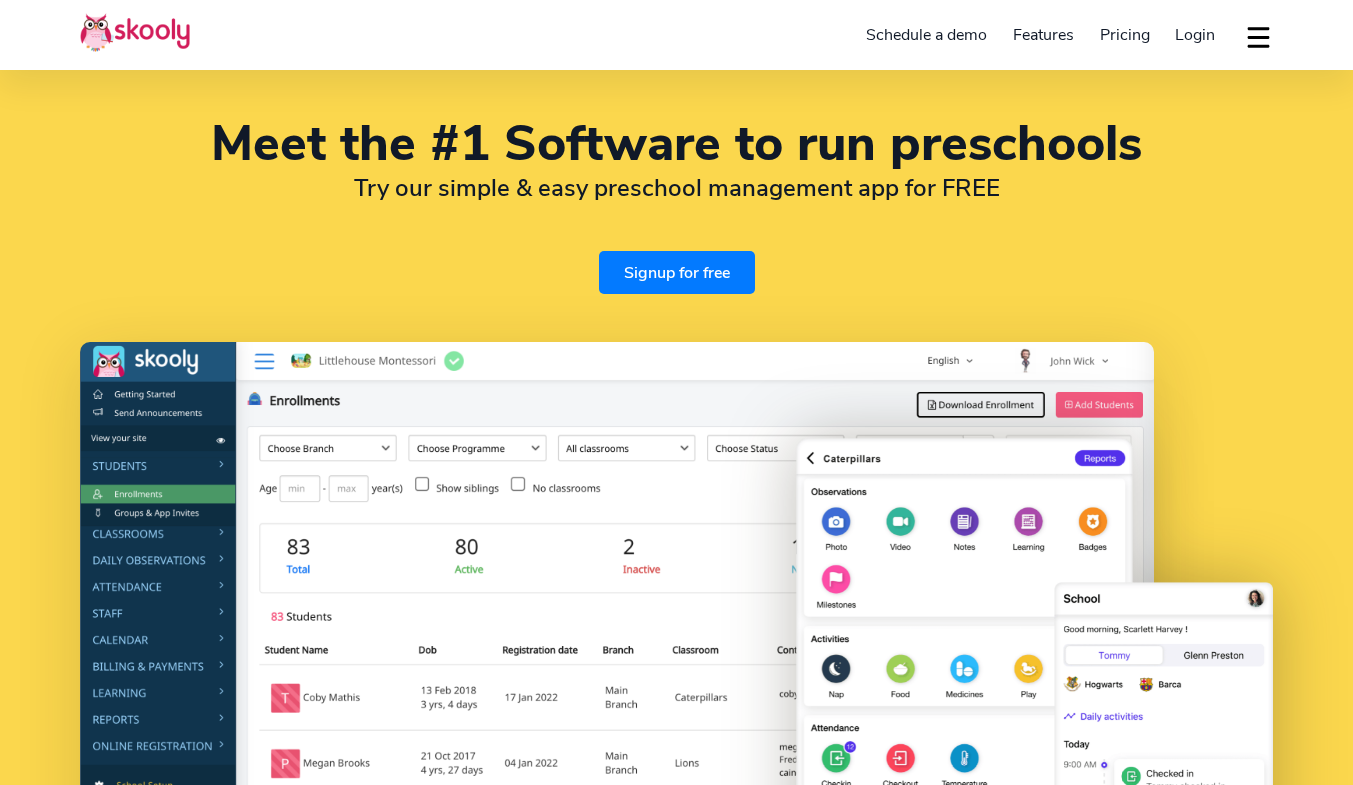 select on "en" 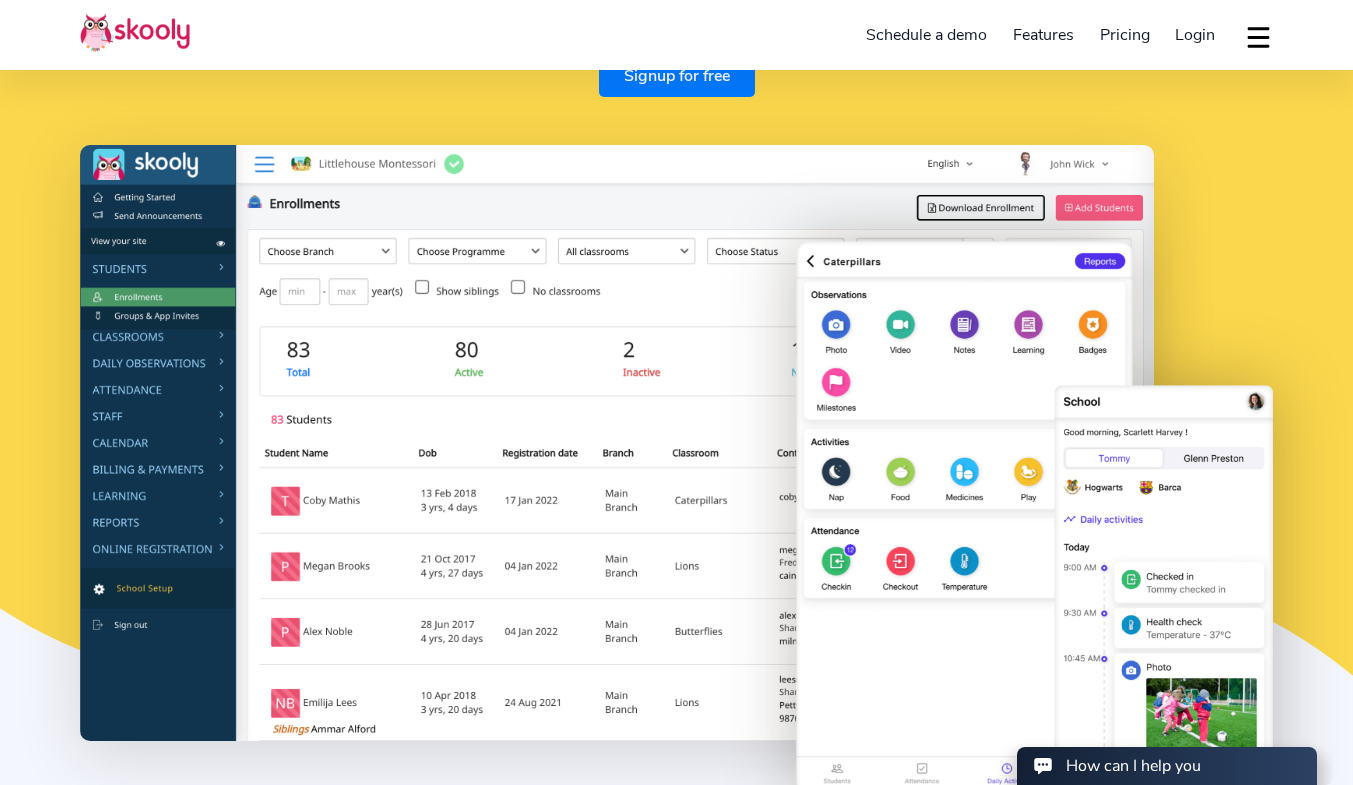 scroll, scrollTop: 0, scrollLeft: 0, axis: both 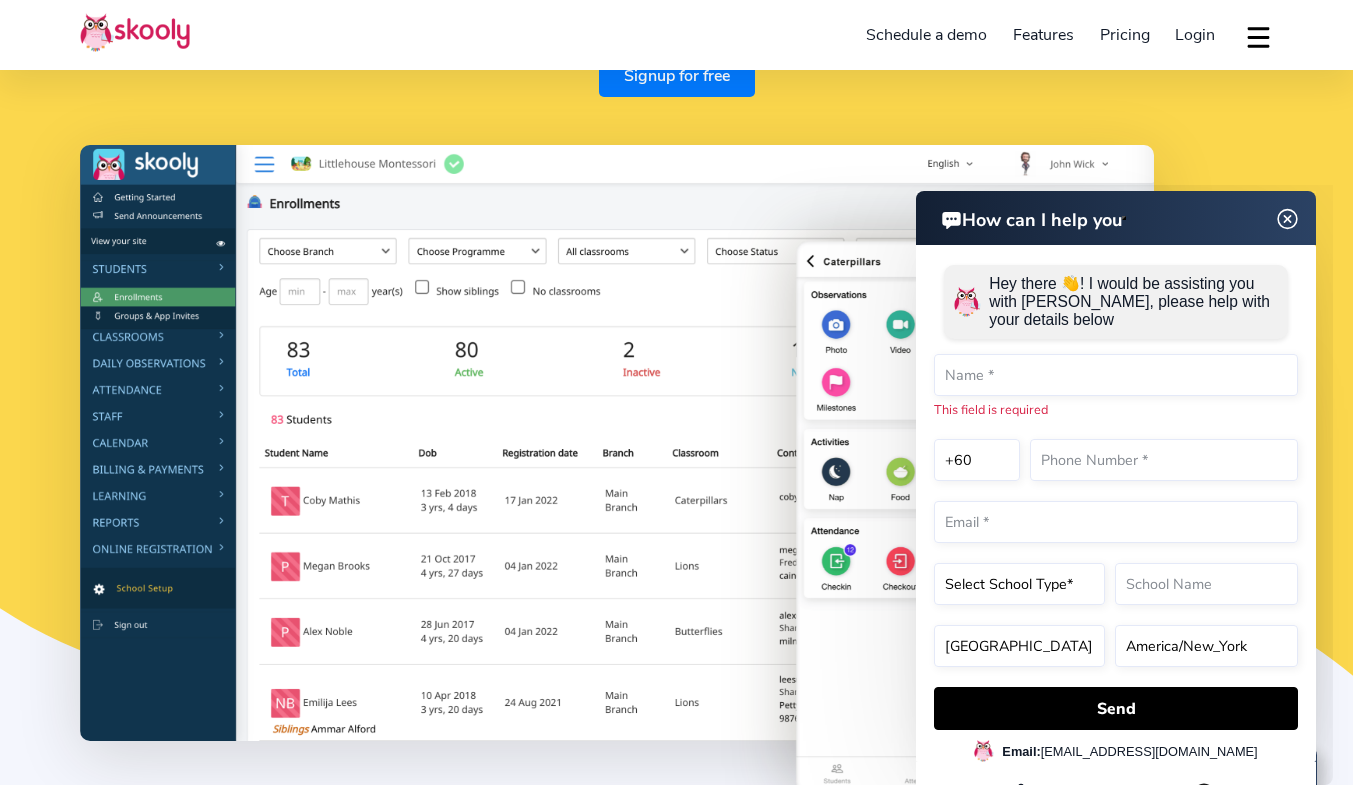 click on "Signup for free" at bounding box center (677, 75) 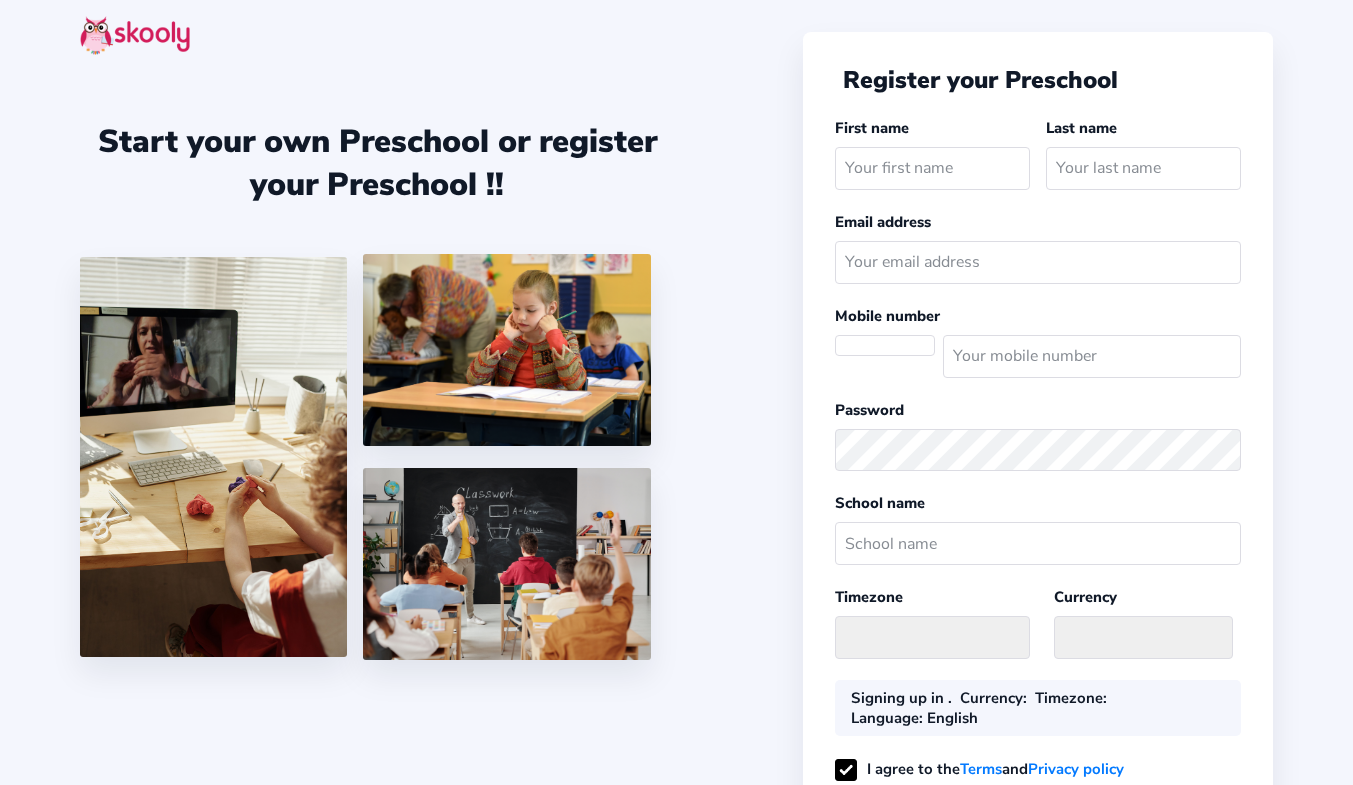 scroll, scrollTop: 143, scrollLeft: 0, axis: vertical 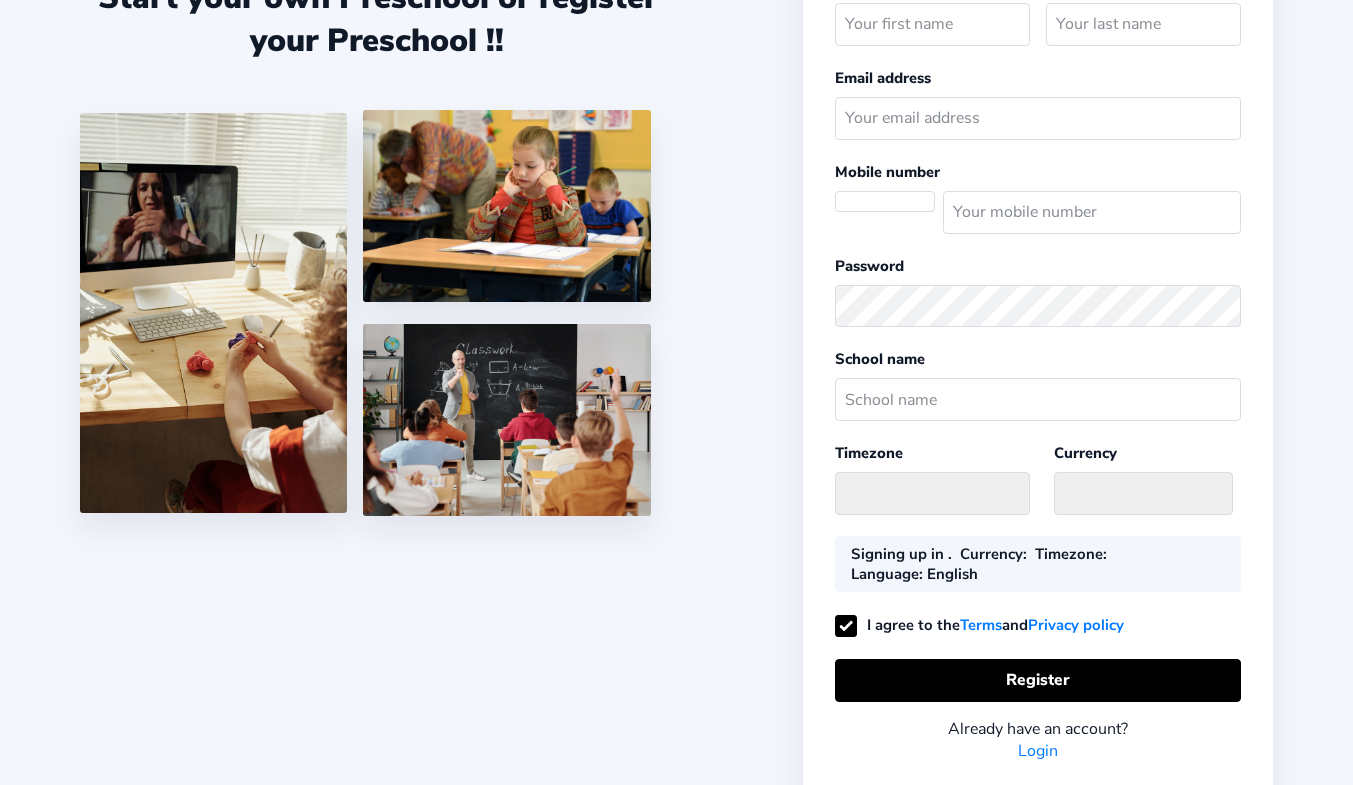 select 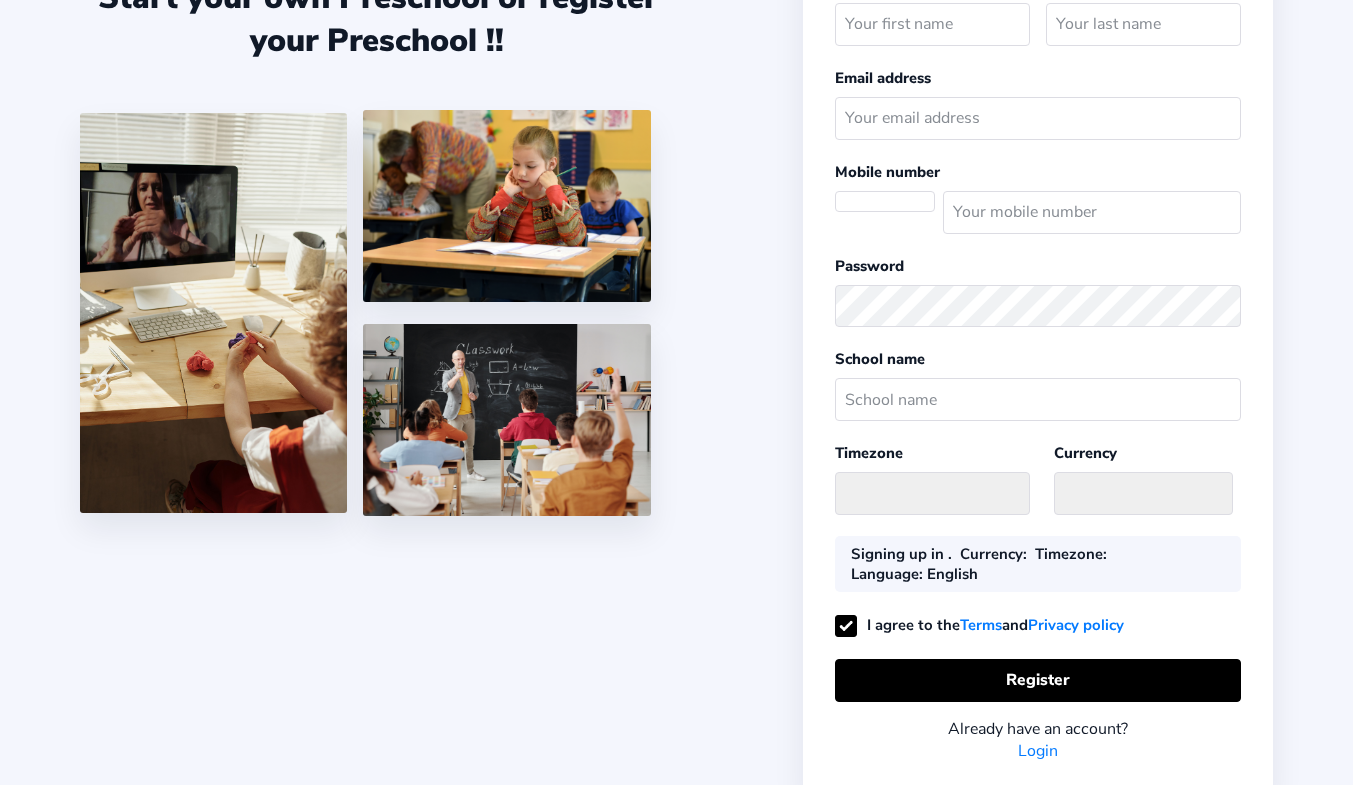 select on "MYR RM" 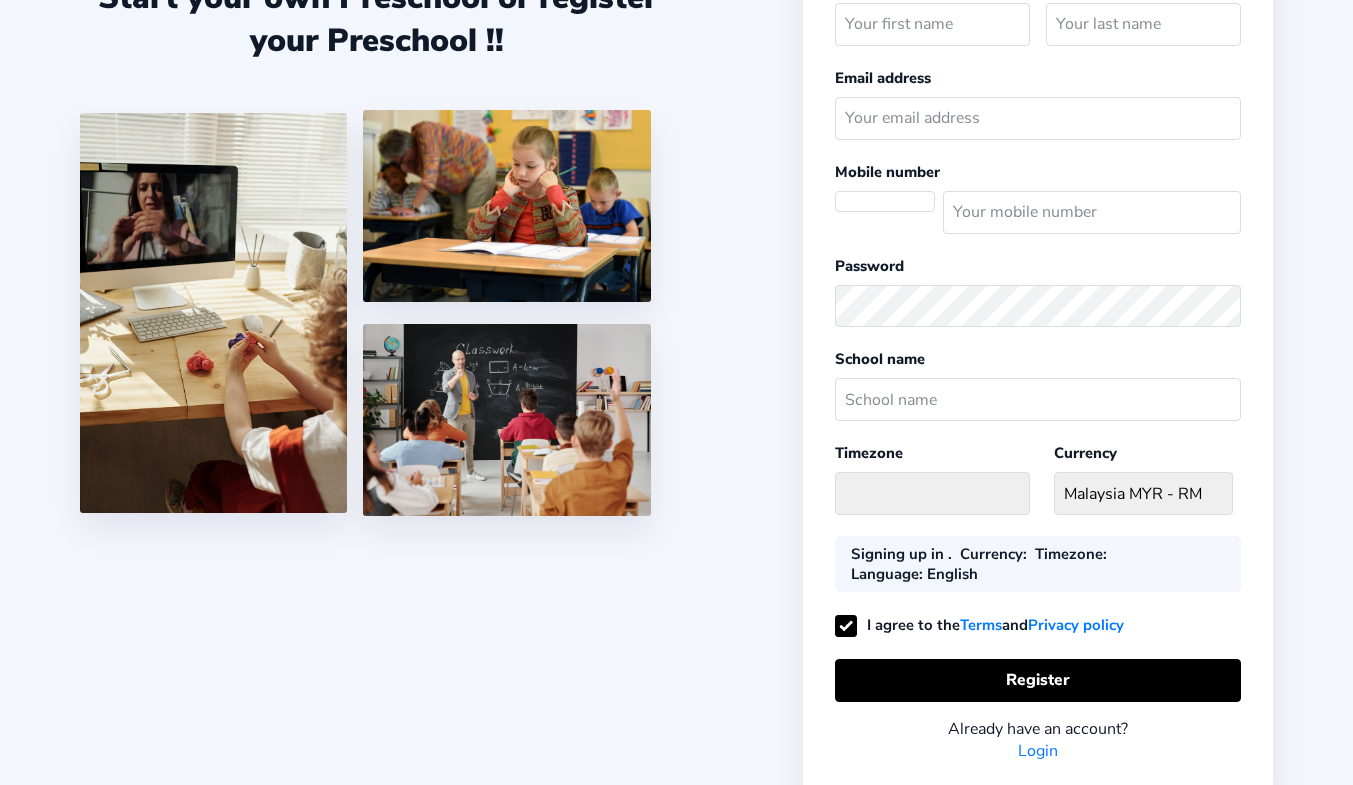 select on "MY" 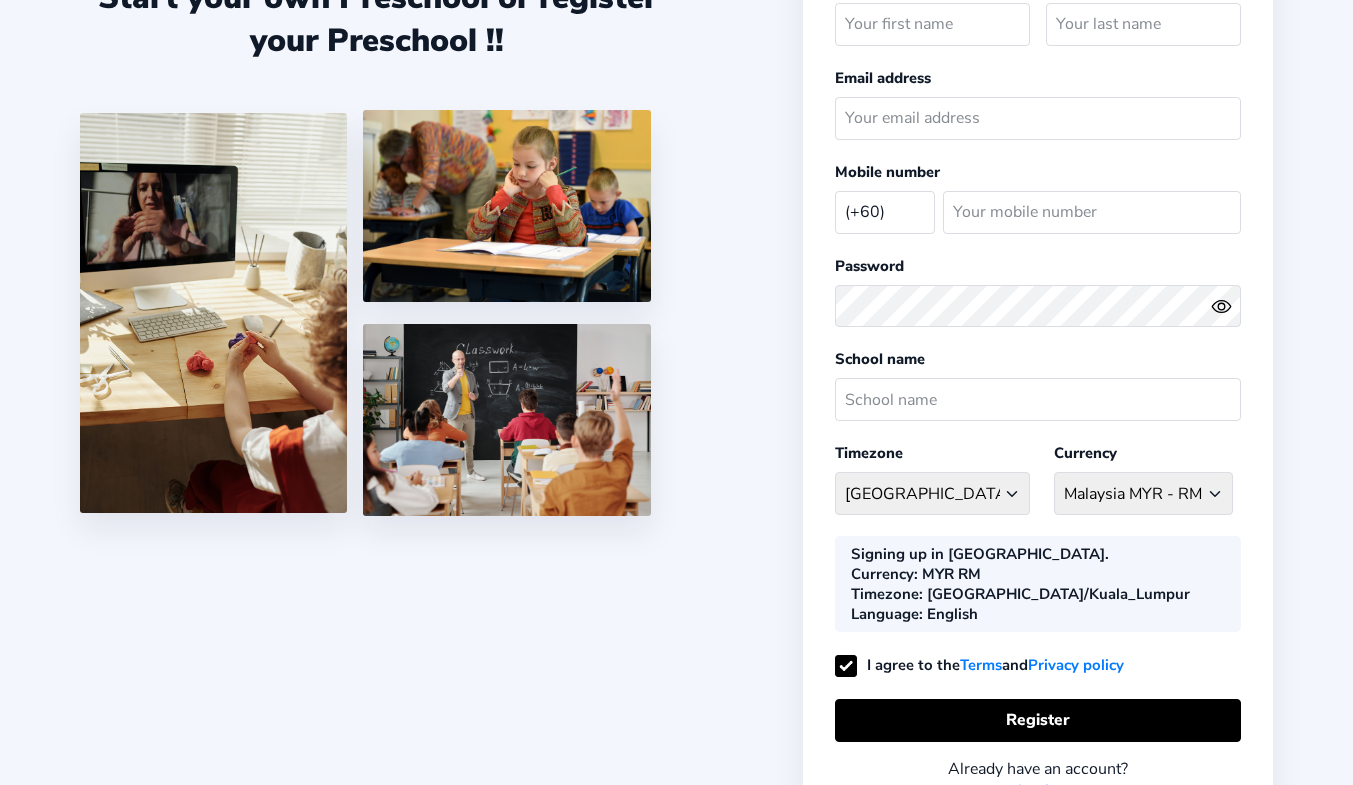 scroll, scrollTop: 0, scrollLeft: 0, axis: both 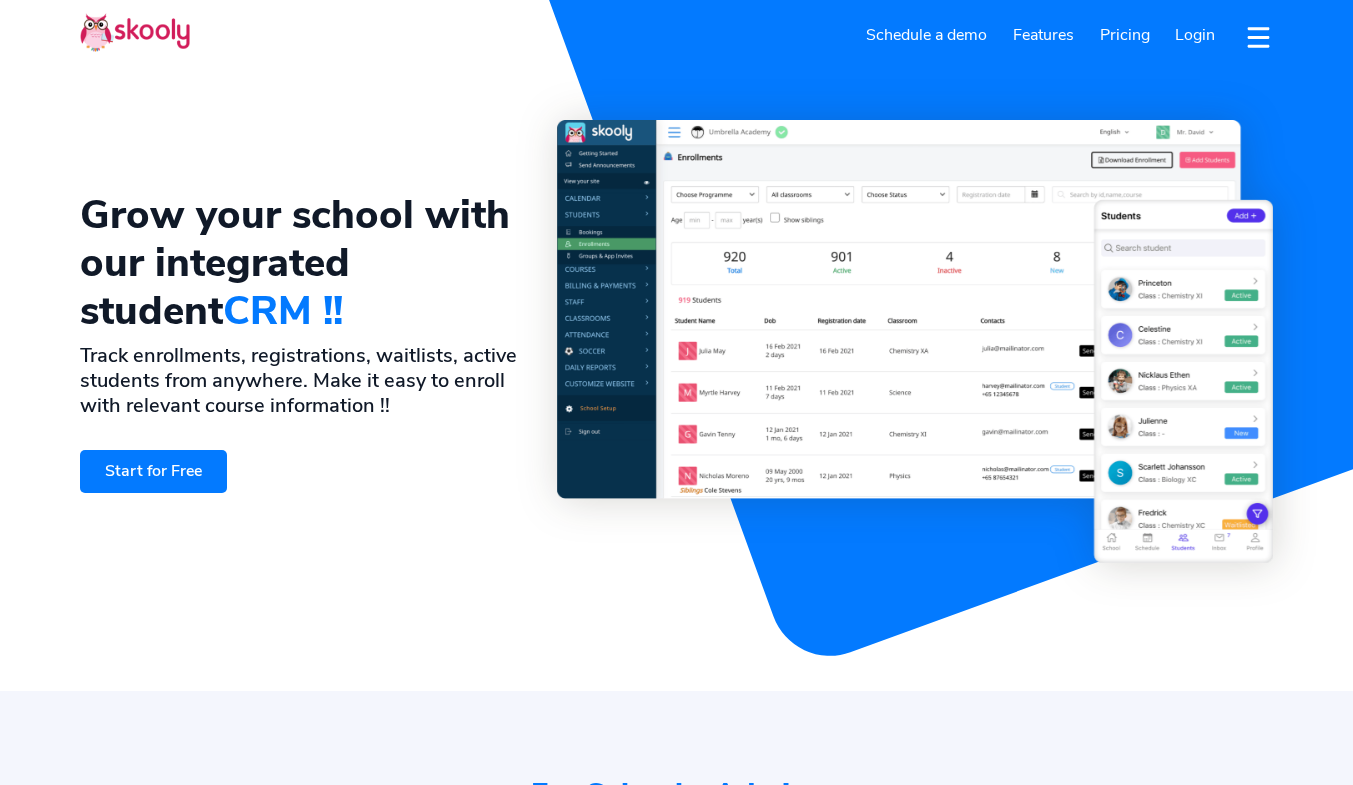 select on "en" 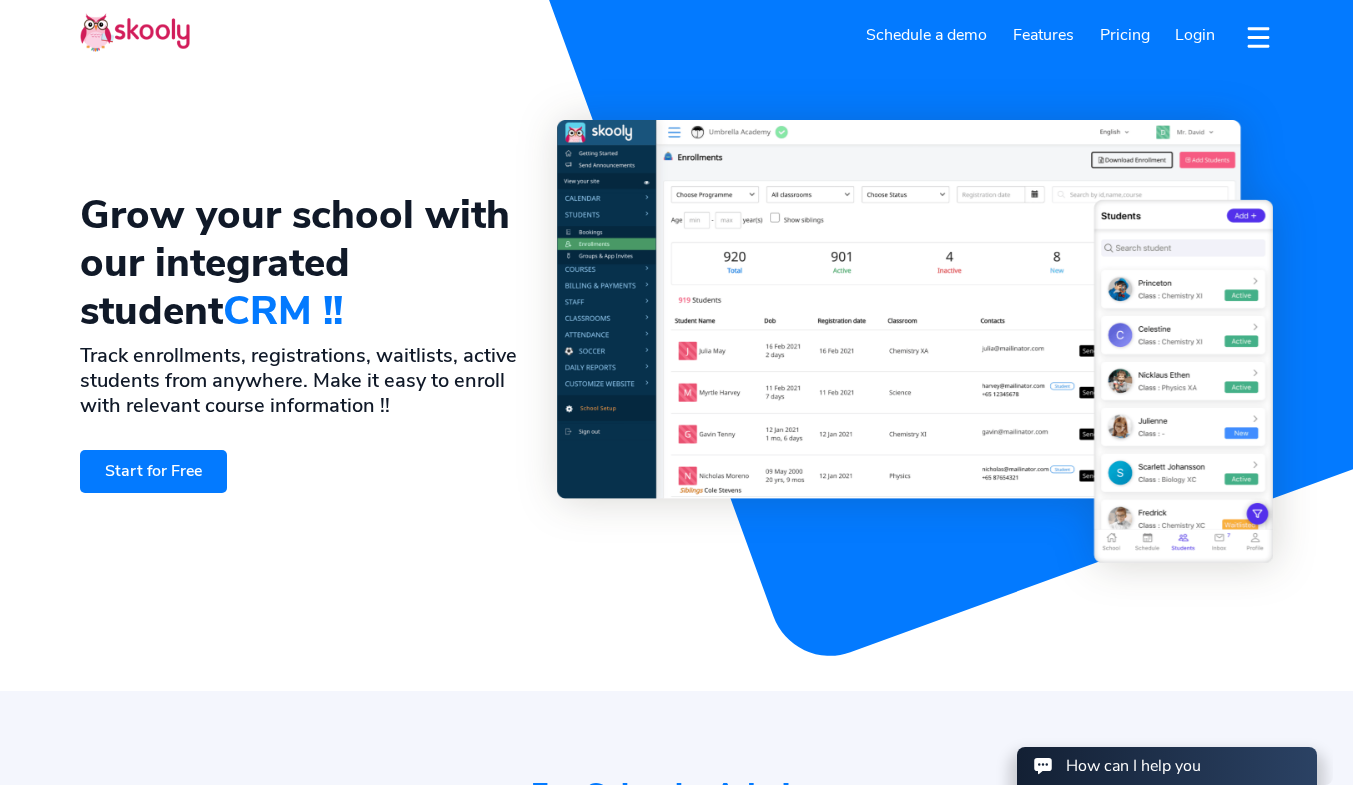 scroll, scrollTop: 0, scrollLeft: 0, axis: both 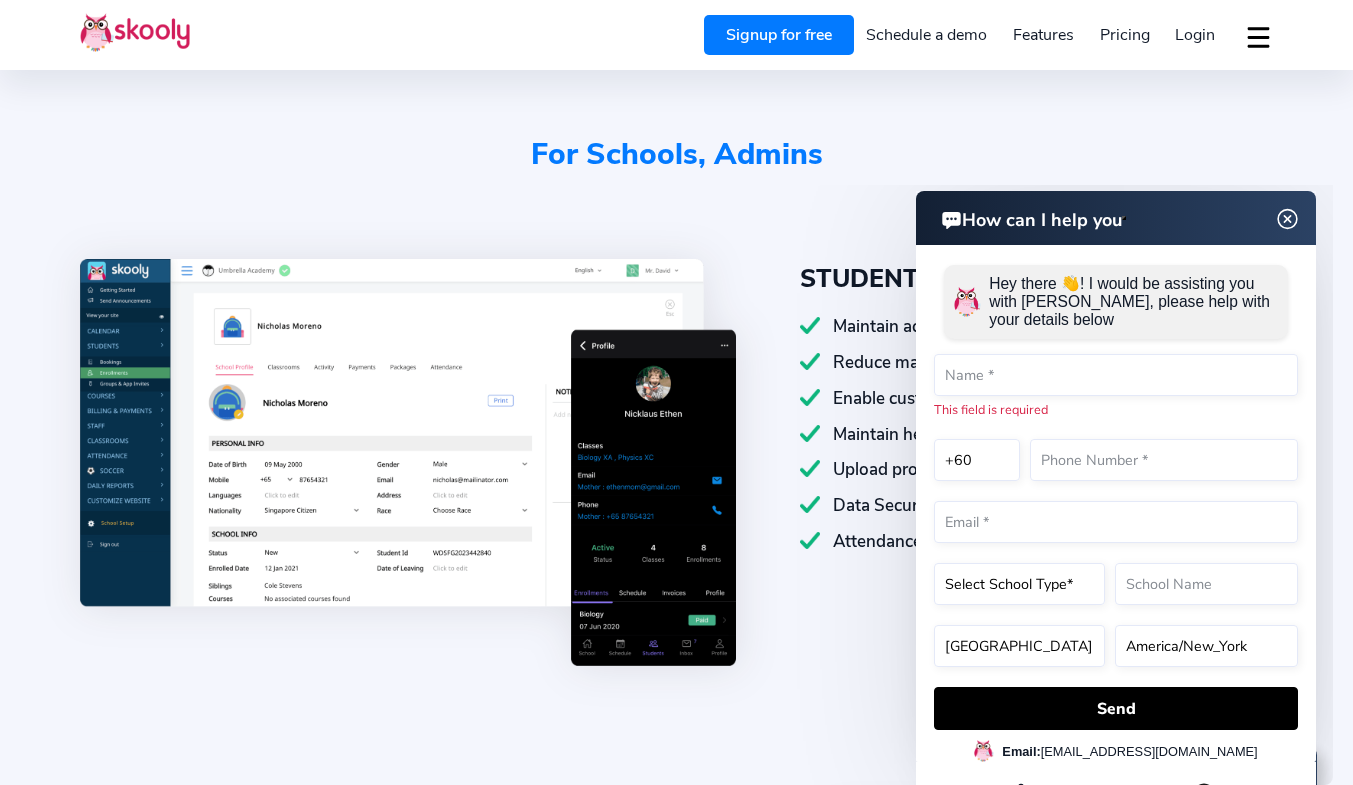 click 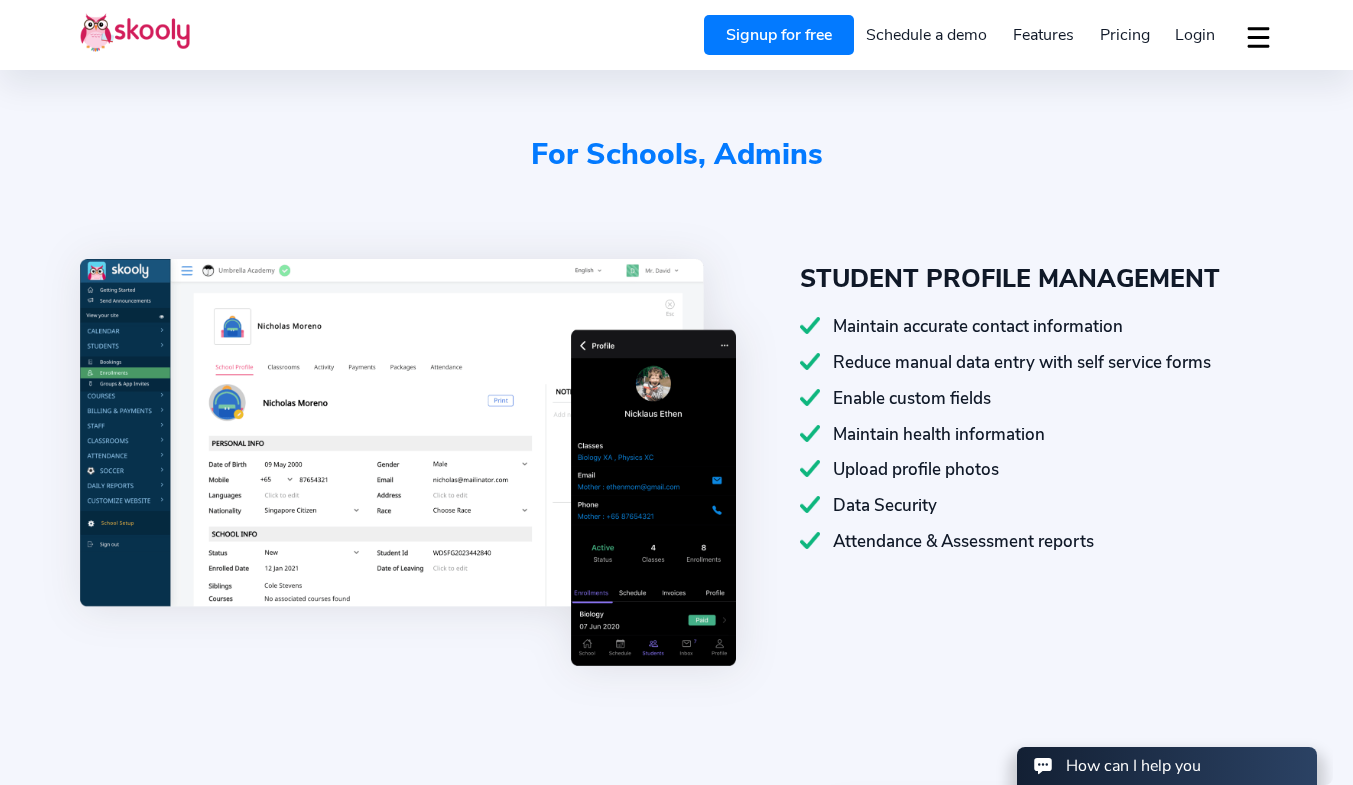type 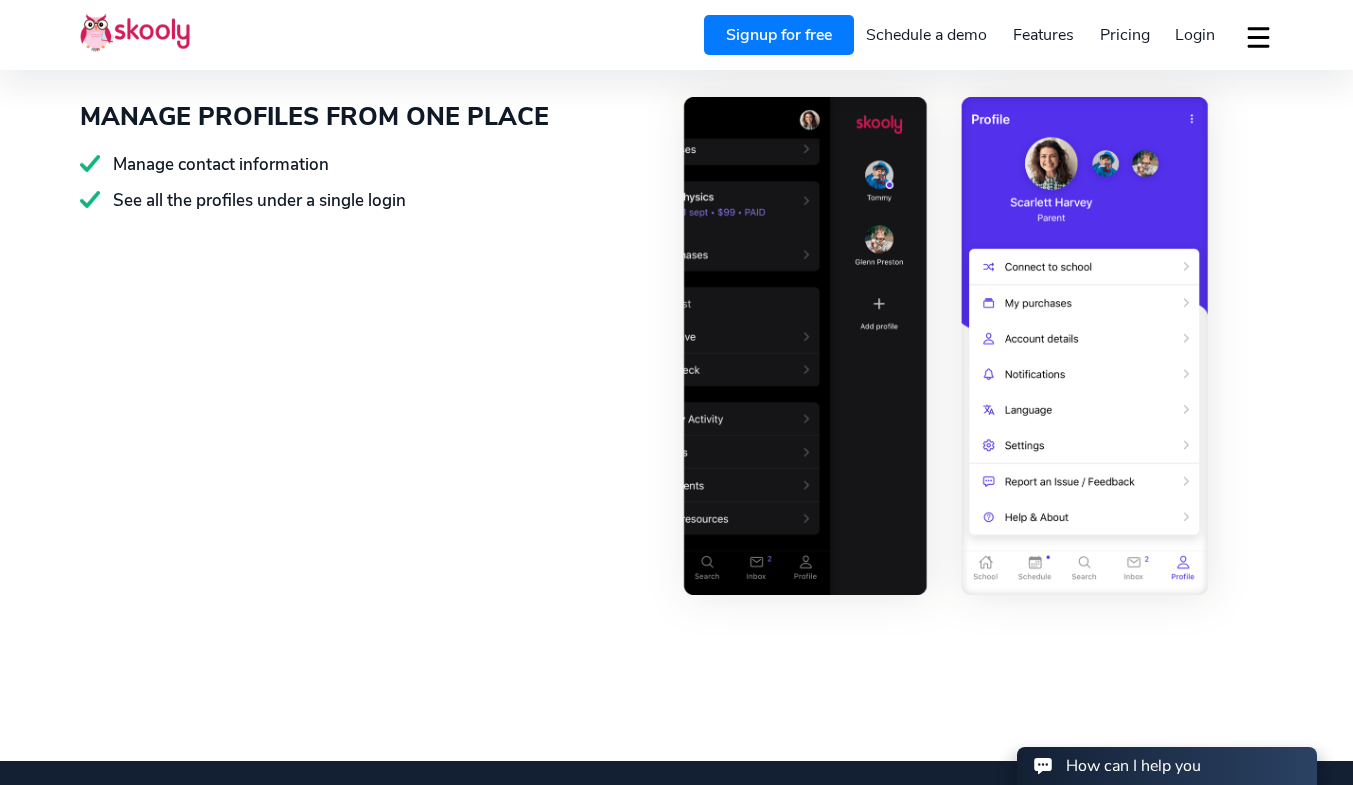 scroll, scrollTop: 2880, scrollLeft: 0, axis: vertical 